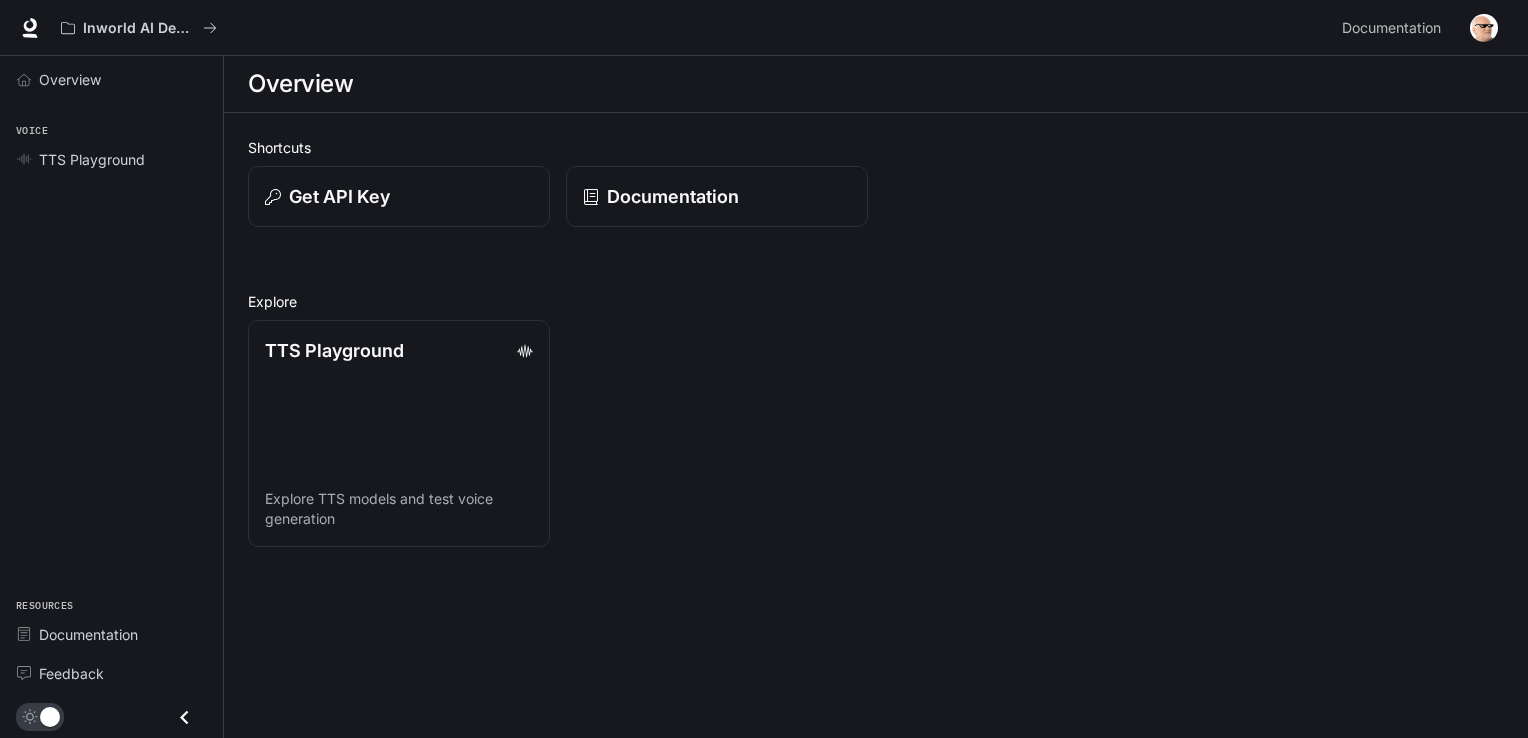 scroll, scrollTop: 0, scrollLeft: 0, axis: both 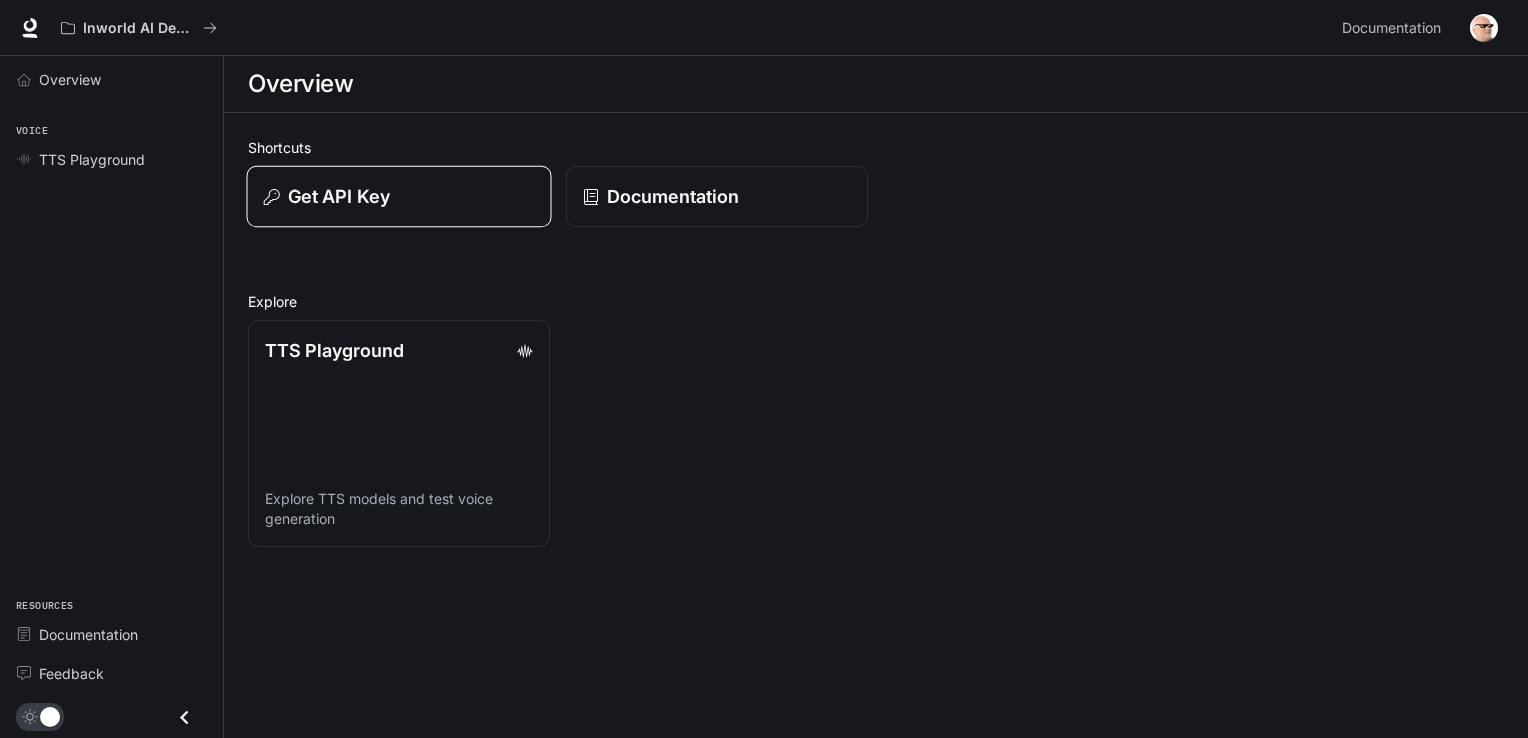 click on "Get API Key" at bounding box center (339, 196) 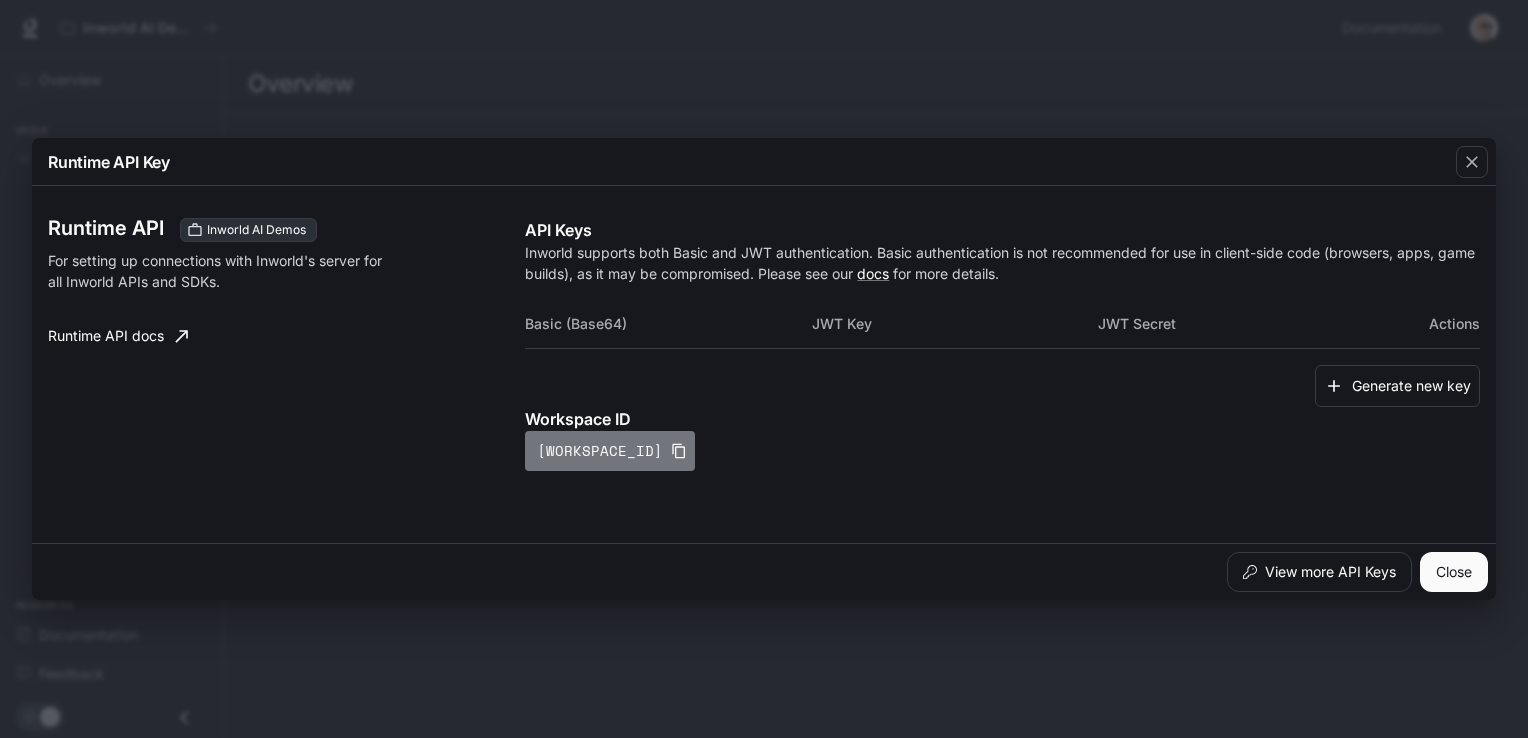click on "[WORKSPACE_ID]" at bounding box center [610, 451] 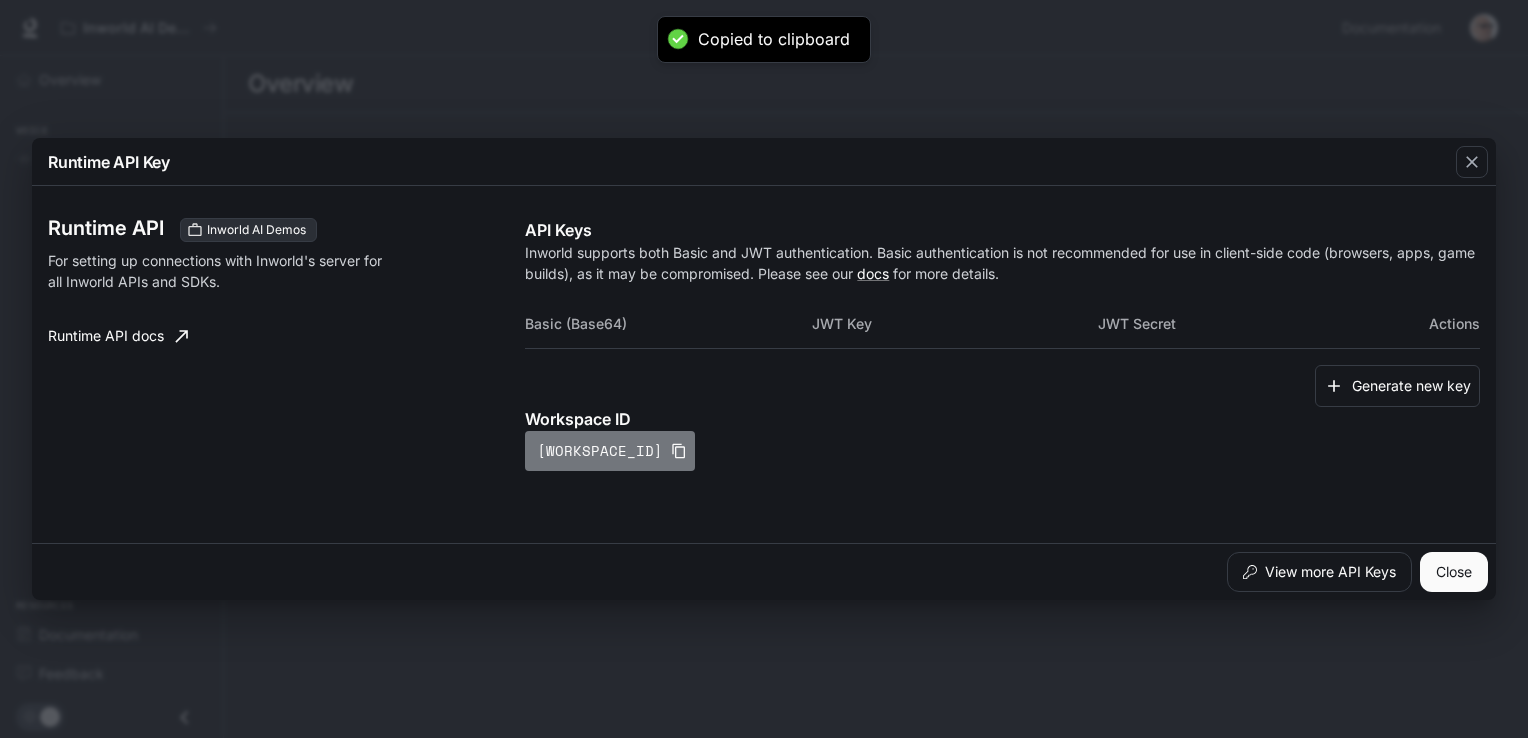 click at bounding box center (679, 451) 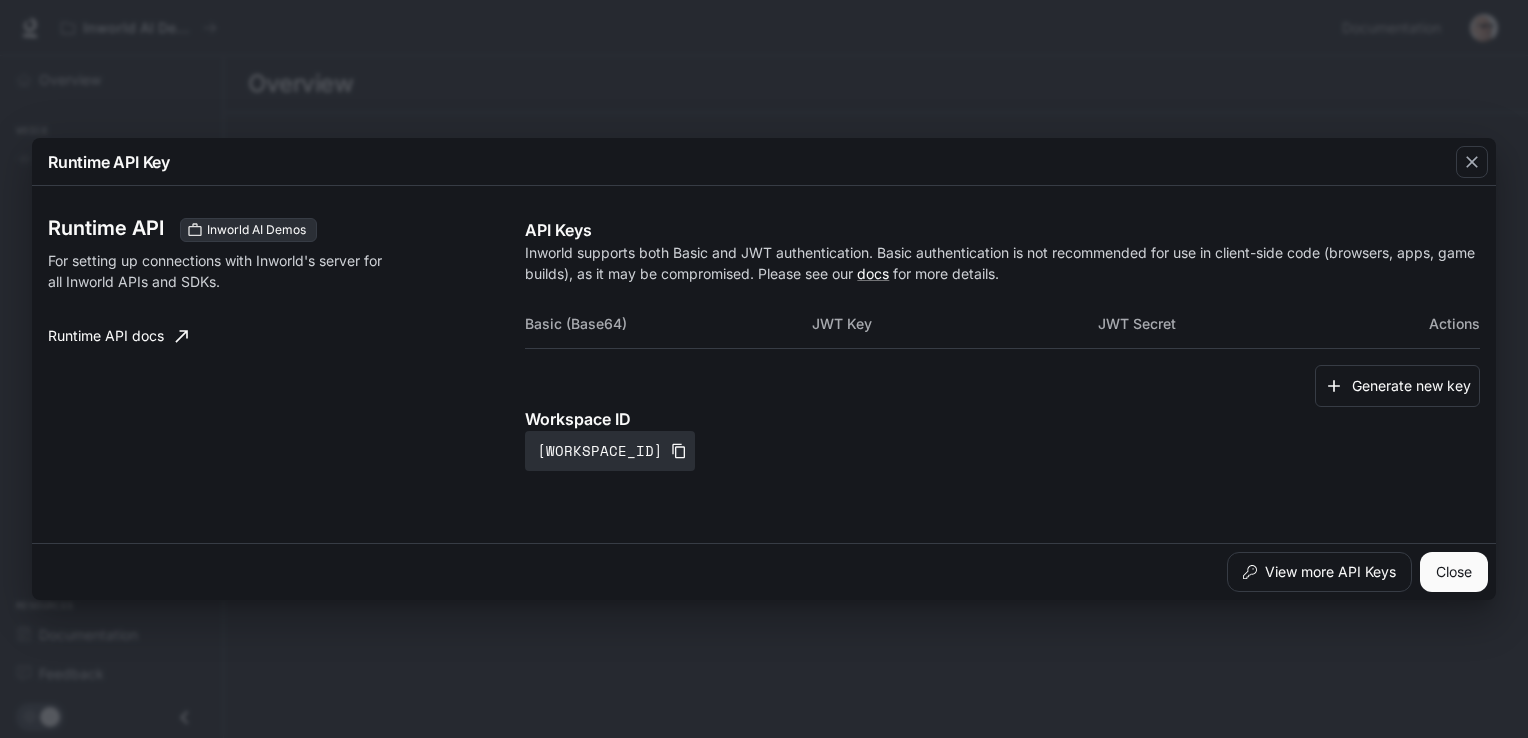 click on "Runtime API Key Runtime API Inworld AI Demos For setting up connections with Inworld's server for all Inworld APIs and SDKs. Runtime API docs API Keys Inworld supports both Basic and JWT authentication. Basic authentication is not recommended for use in client-side code (browsers, apps, game builds), as it may be compromised. Please see our   docs   for more details. Basic (Base64) JWT Key JWT Secret Actions Generate new key Workspace ID default-kfe_oy4tczx9ayf9ejp7_g  View more API Keys Close" at bounding box center (764, 369) 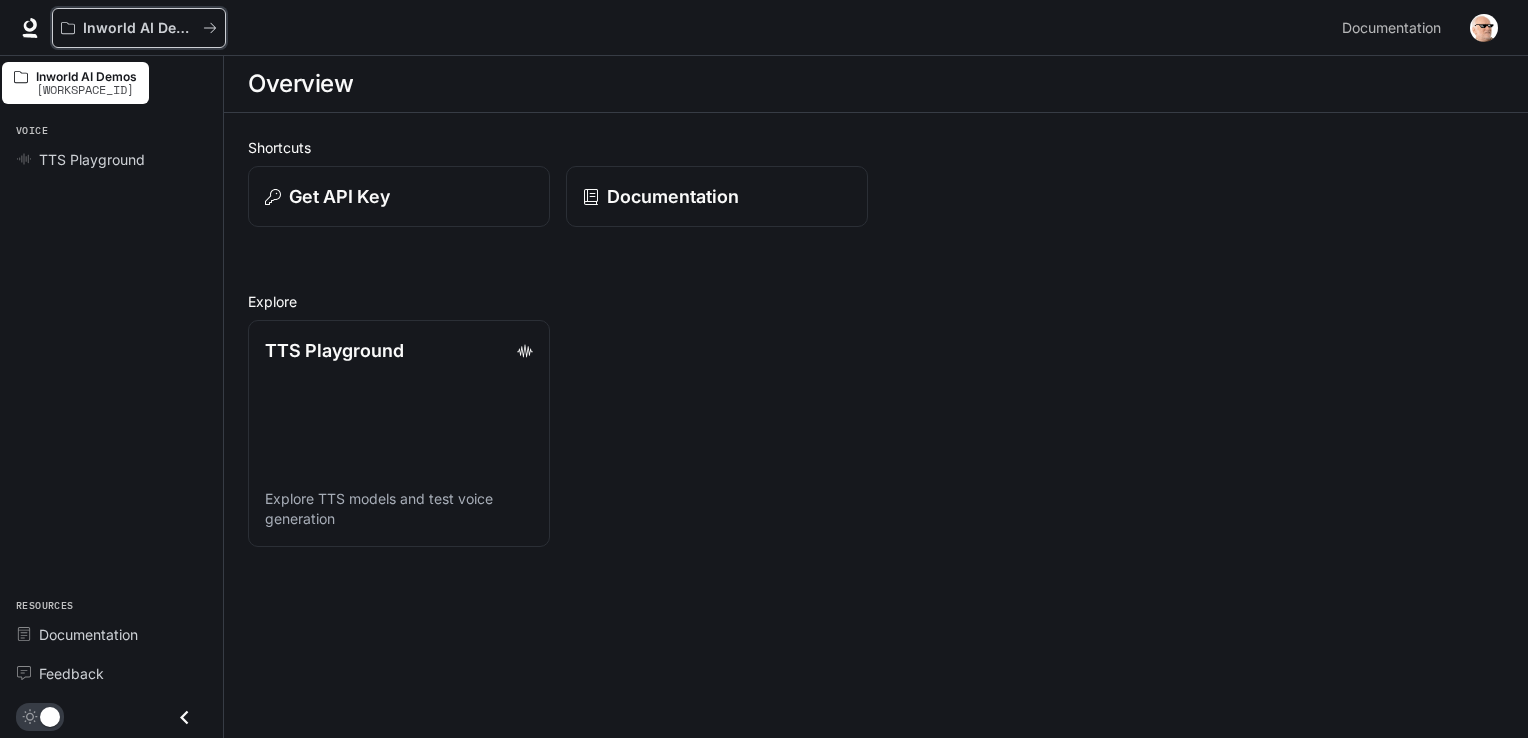 click on "Inworld AI Demos" at bounding box center [139, 28] 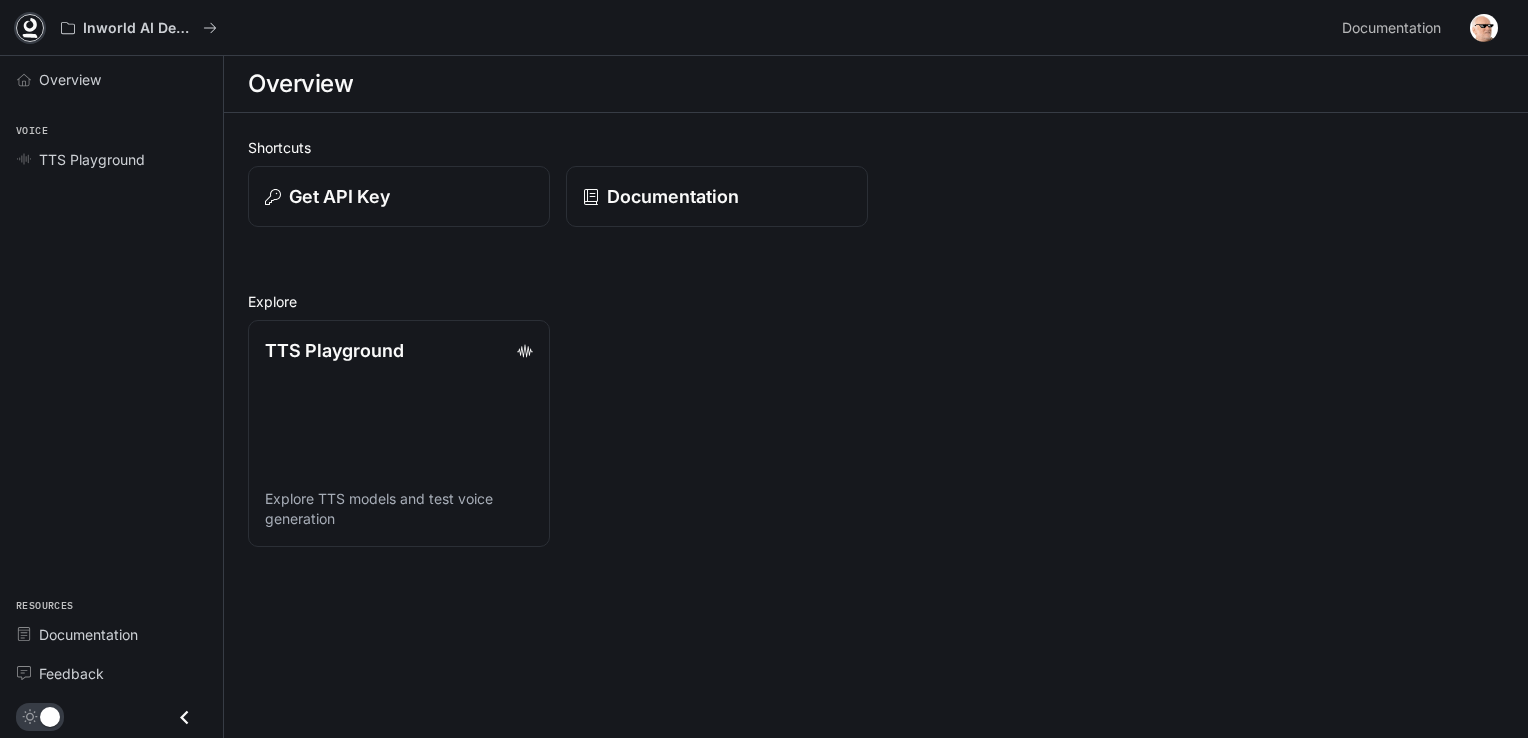 click at bounding box center (30, 36) 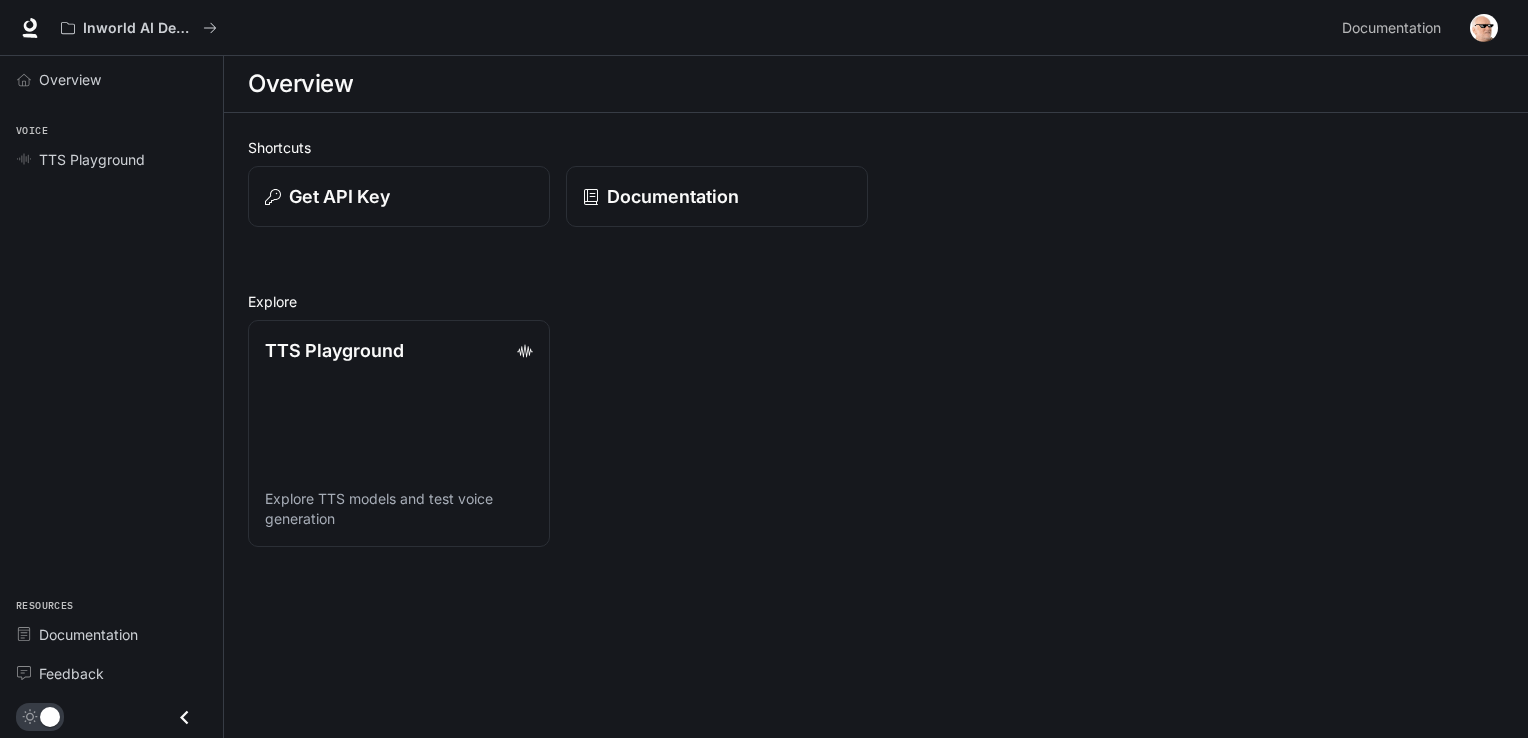 scroll, scrollTop: 0, scrollLeft: 0, axis: both 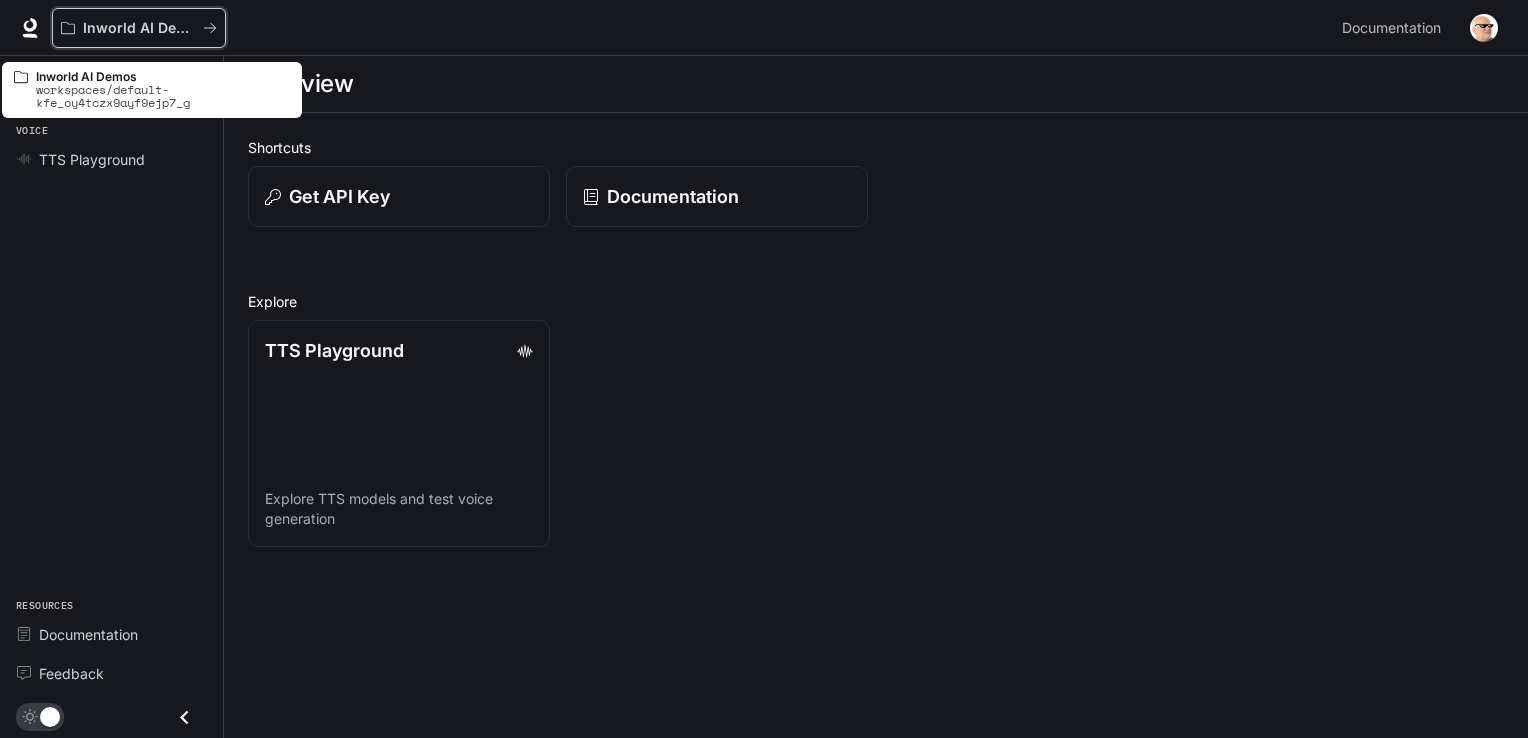 click on "Inworld AI Demos" at bounding box center (139, 28) 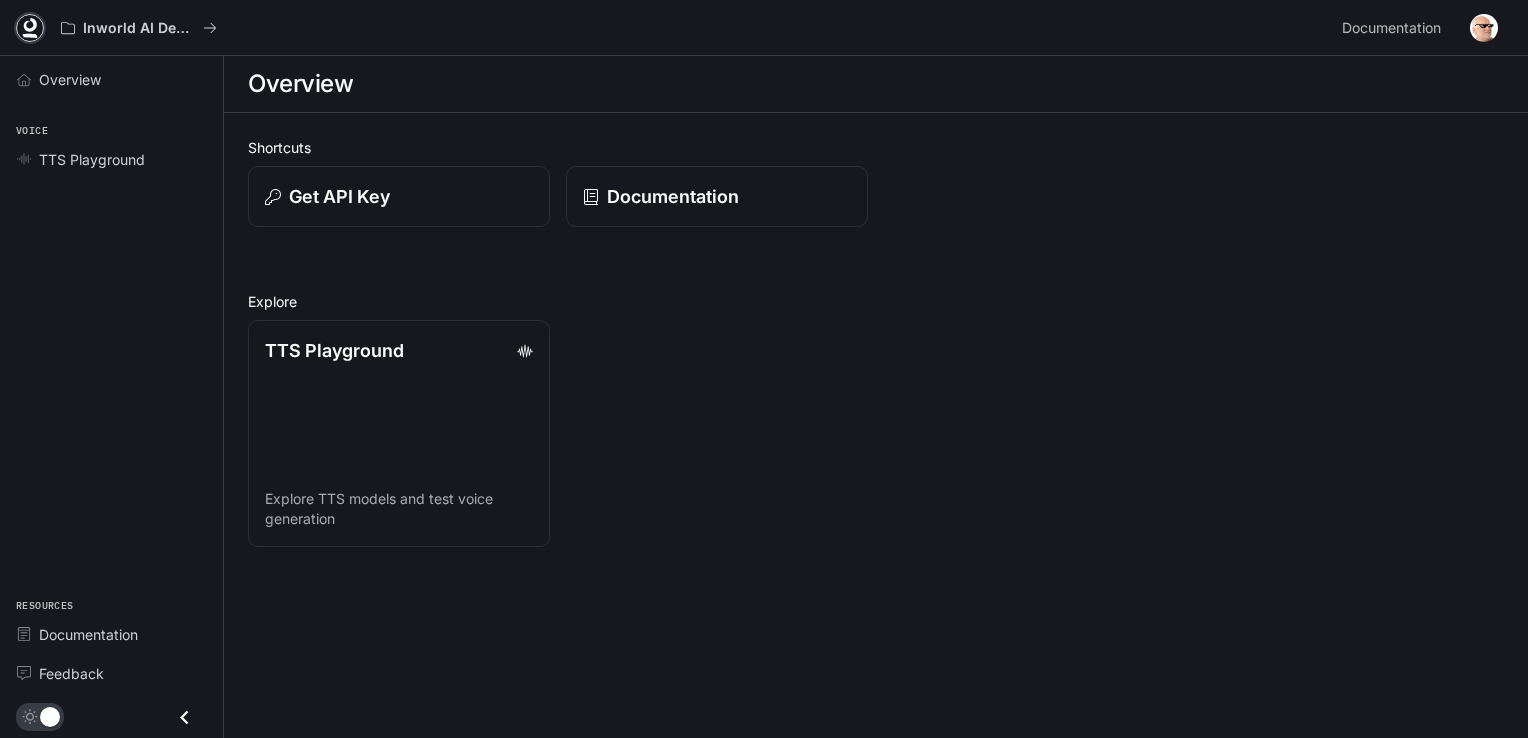 click at bounding box center (30, 25) 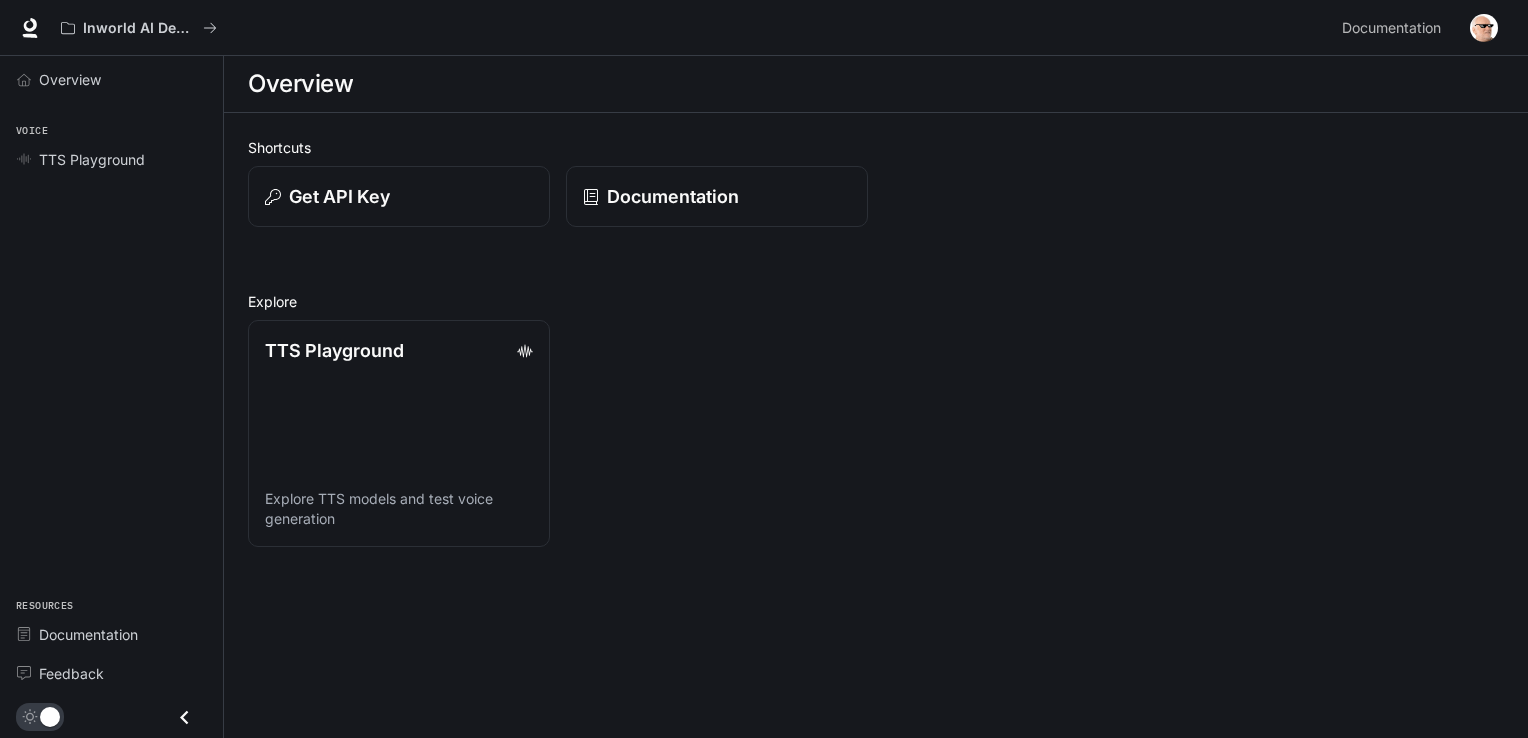 scroll, scrollTop: 0, scrollLeft: 0, axis: both 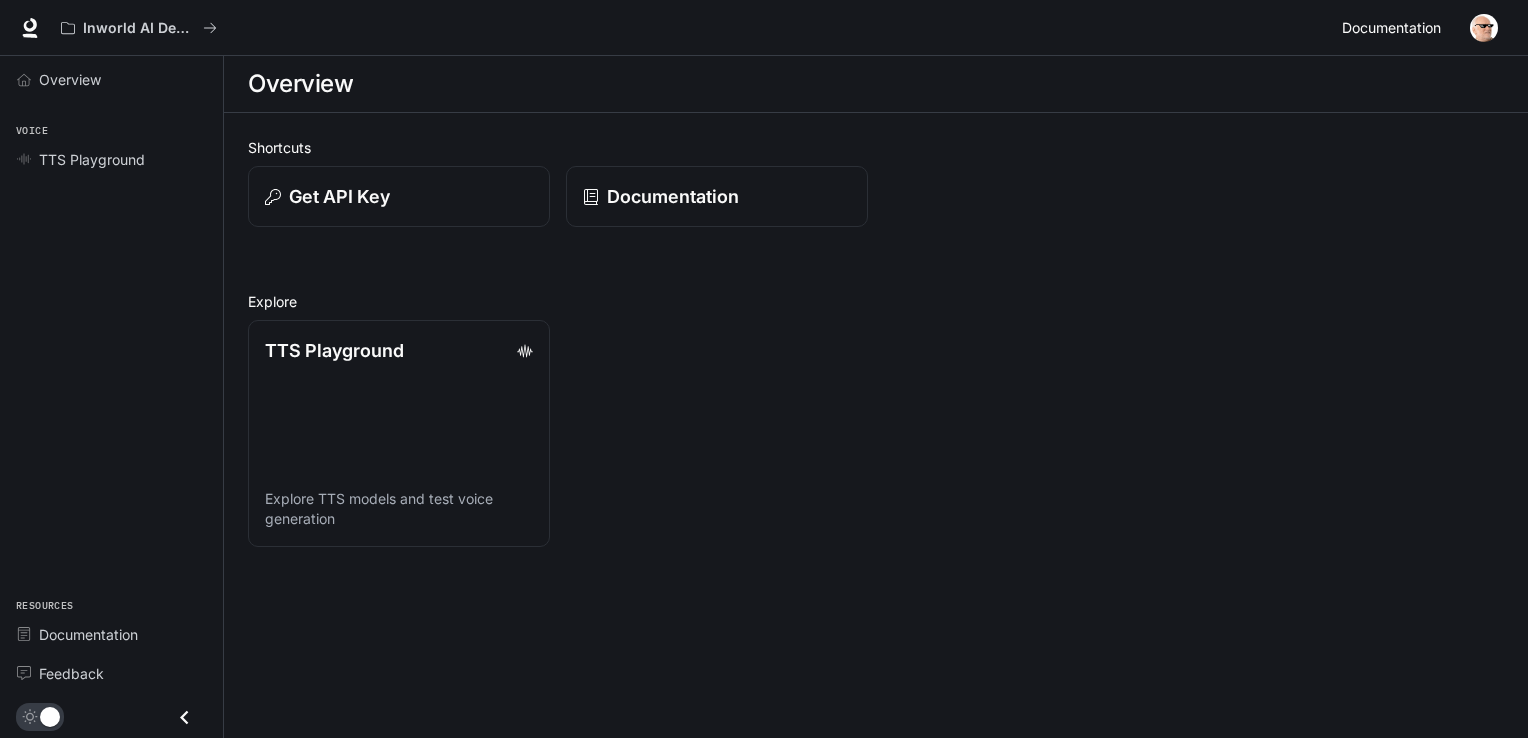 click on "Documentation" at bounding box center (1391, 28) 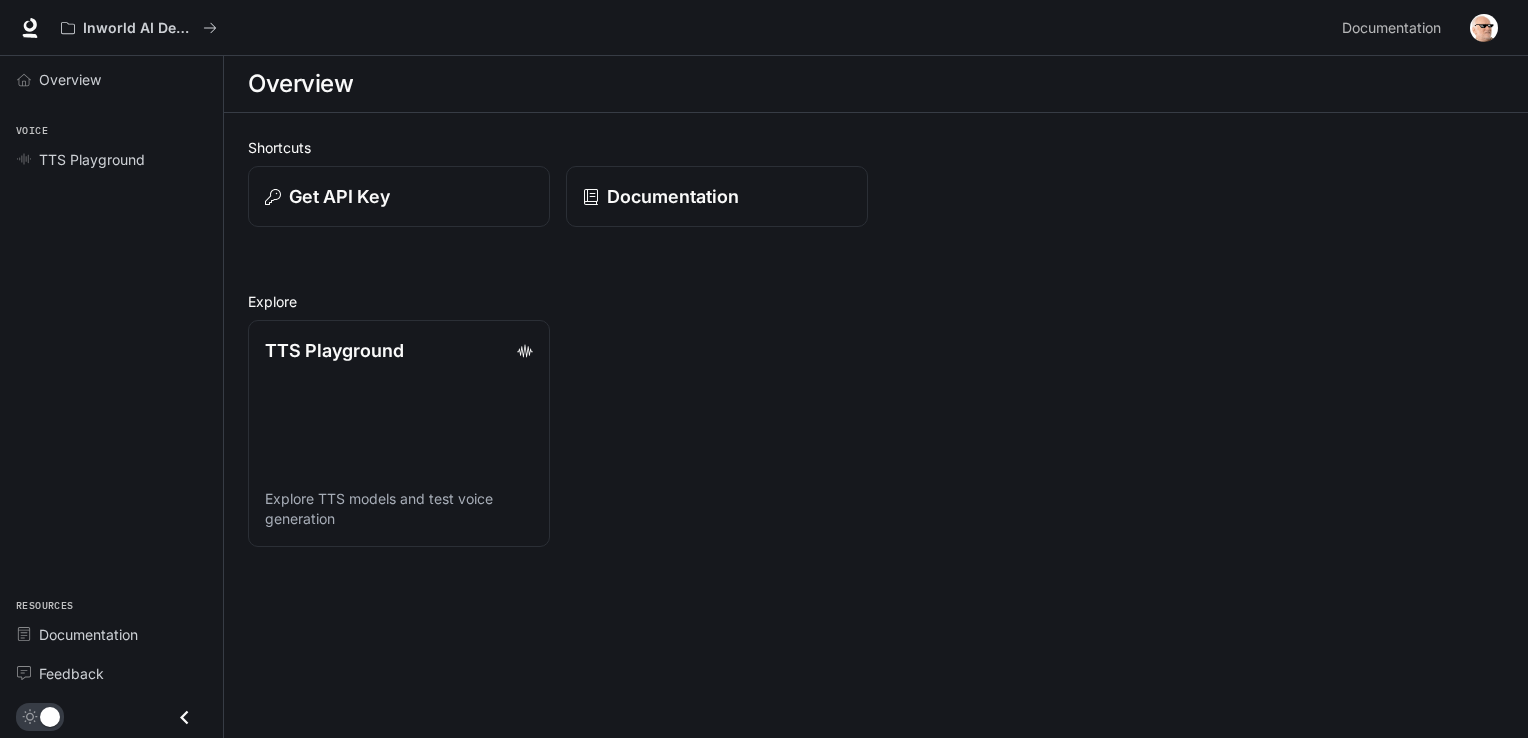 scroll, scrollTop: 0, scrollLeft: 0, axis: both 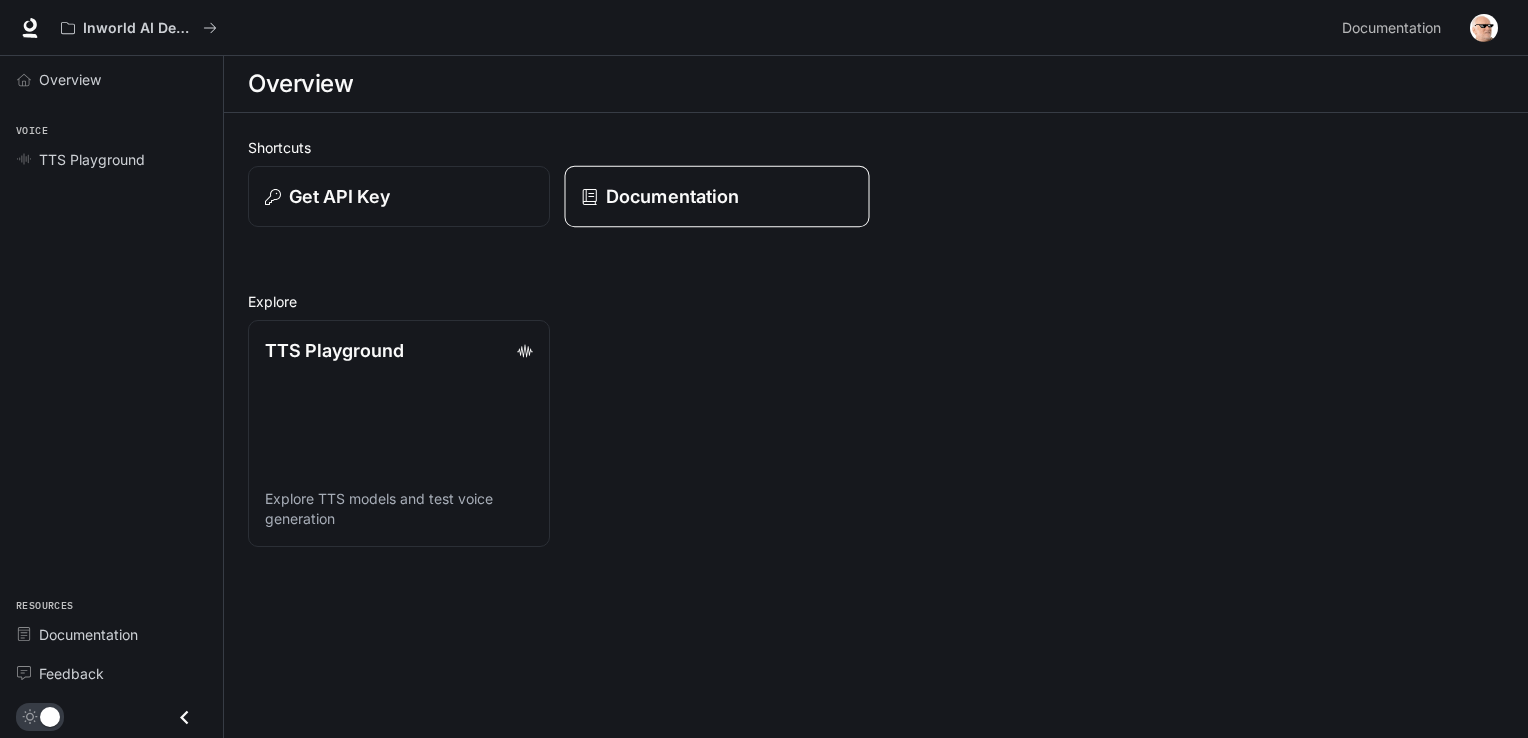 click on "Documentation" at bounding box center [716, 197] 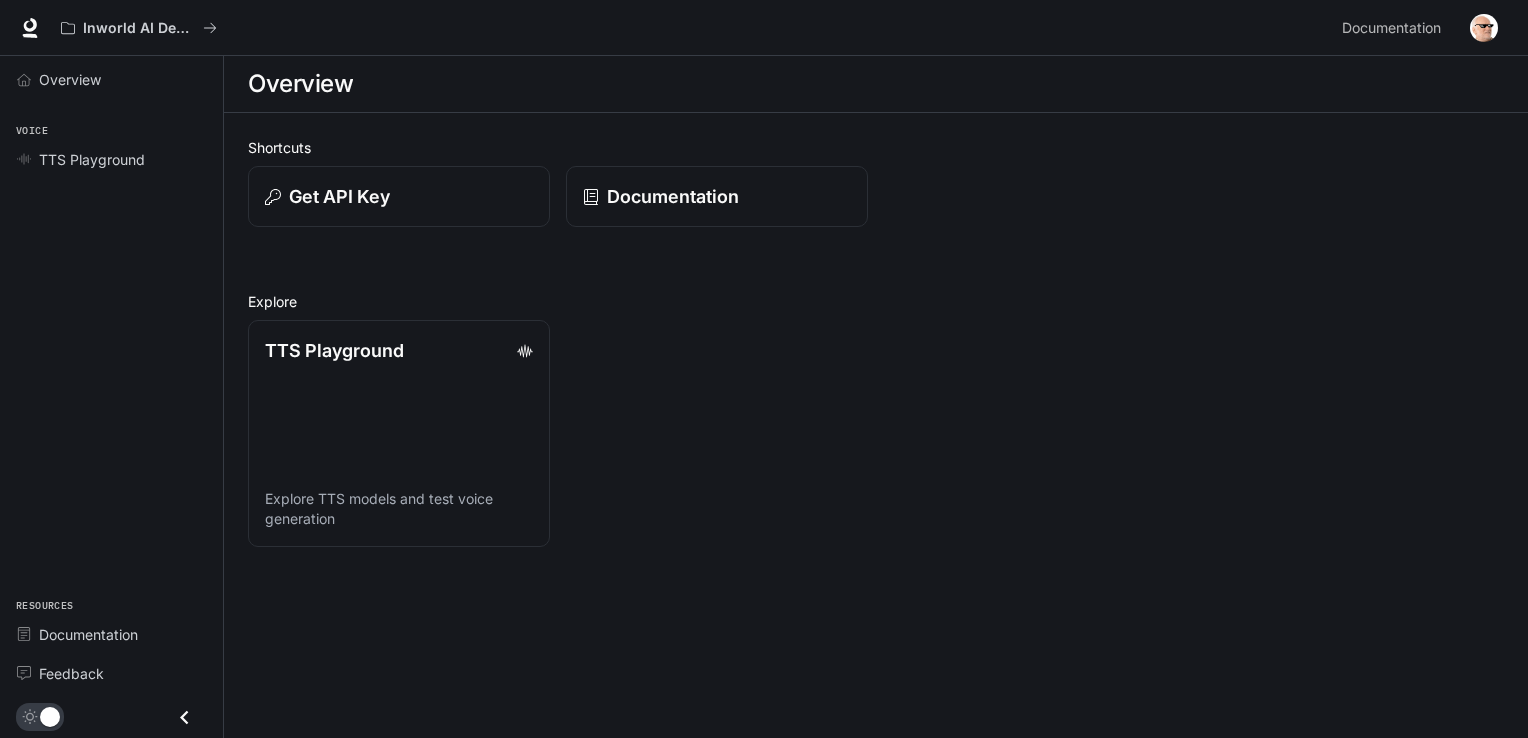 scroll, scrollTop: 0, scrollLeft: 0, axis: both 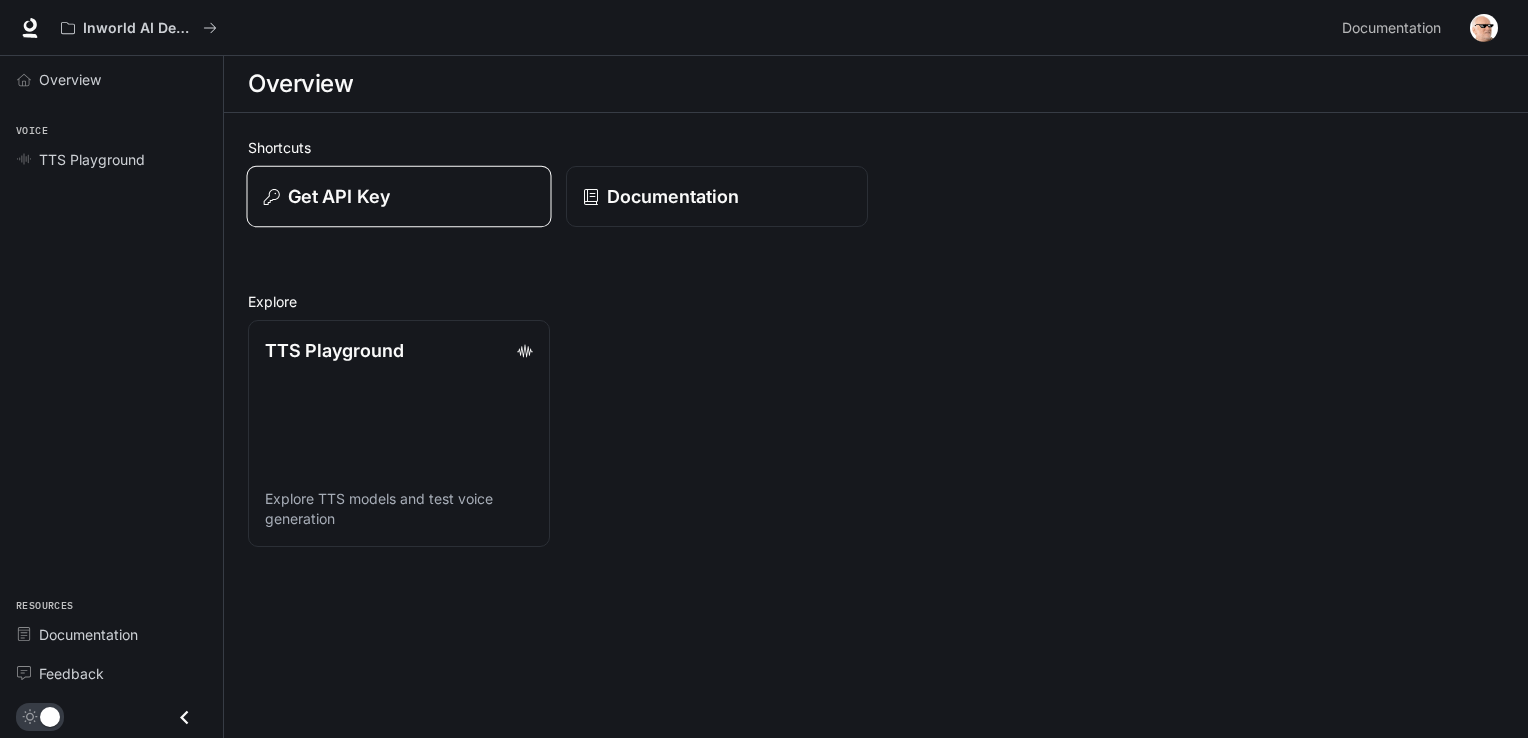 click on "Get API Key" at bounding box center [399, 196] 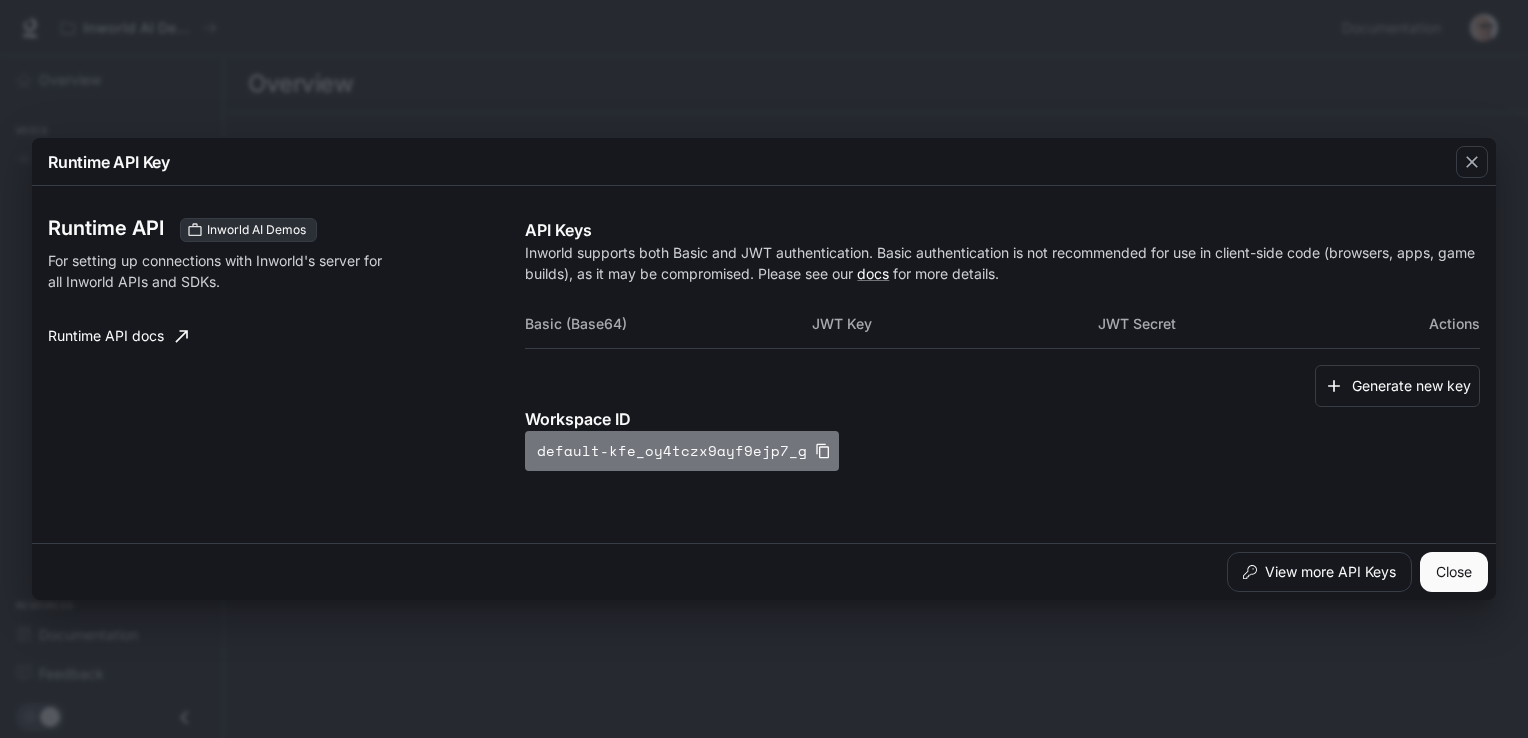 click at bounding box center (823, 451) 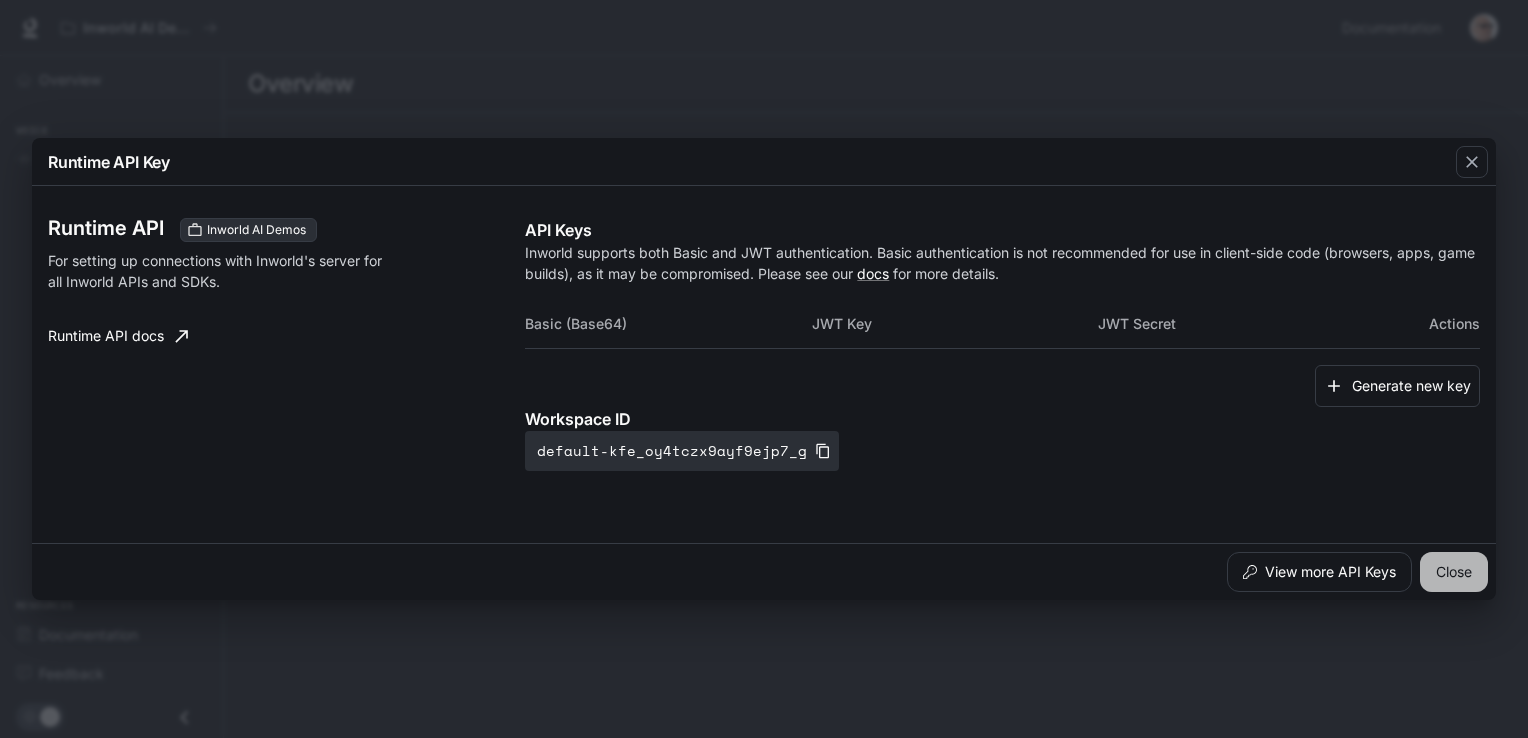 click on "Close" at bounding box center [1454, 572] 